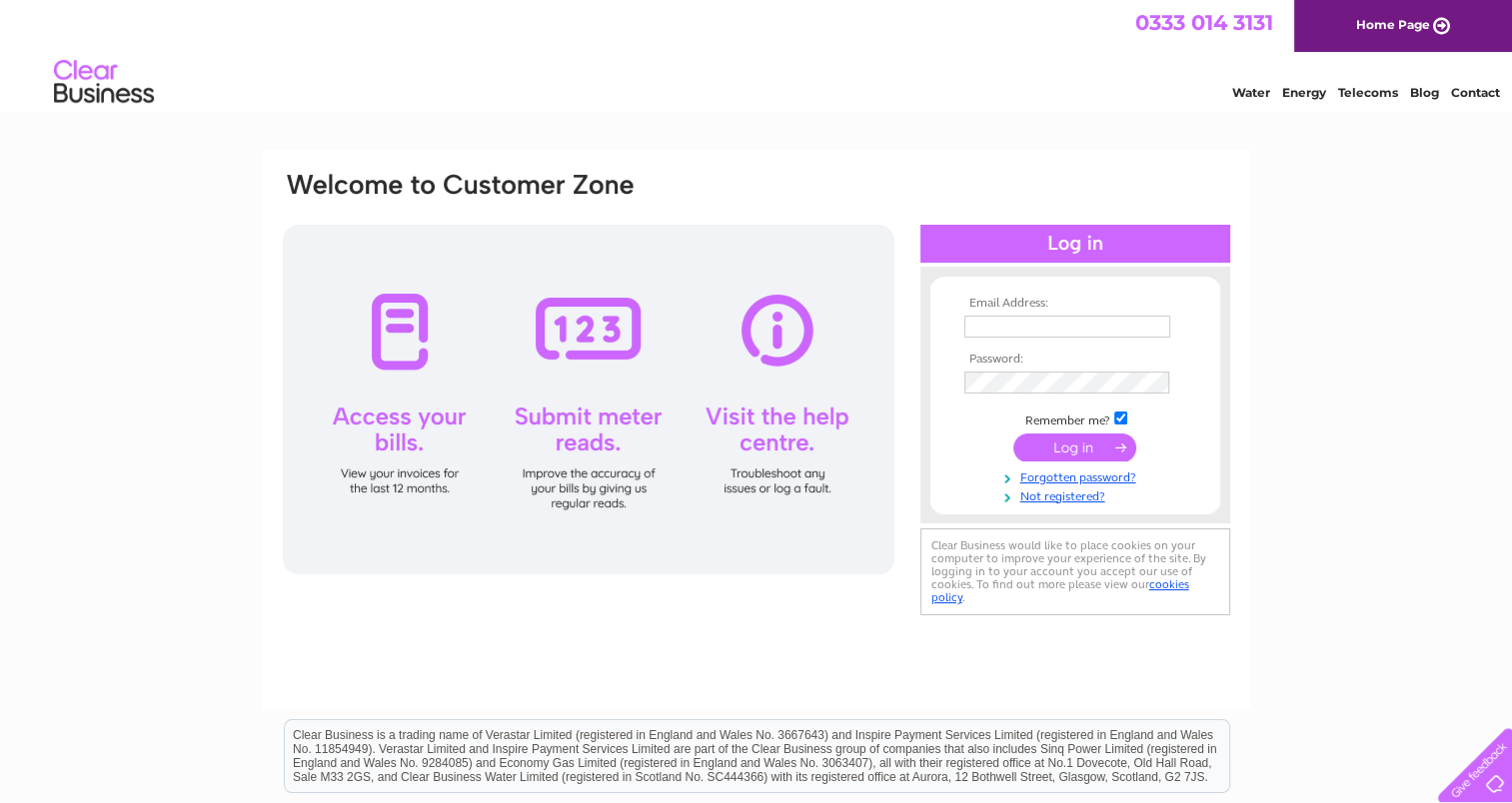 scroll, scrollTop: 0, scrollLeft: 0, axis: both 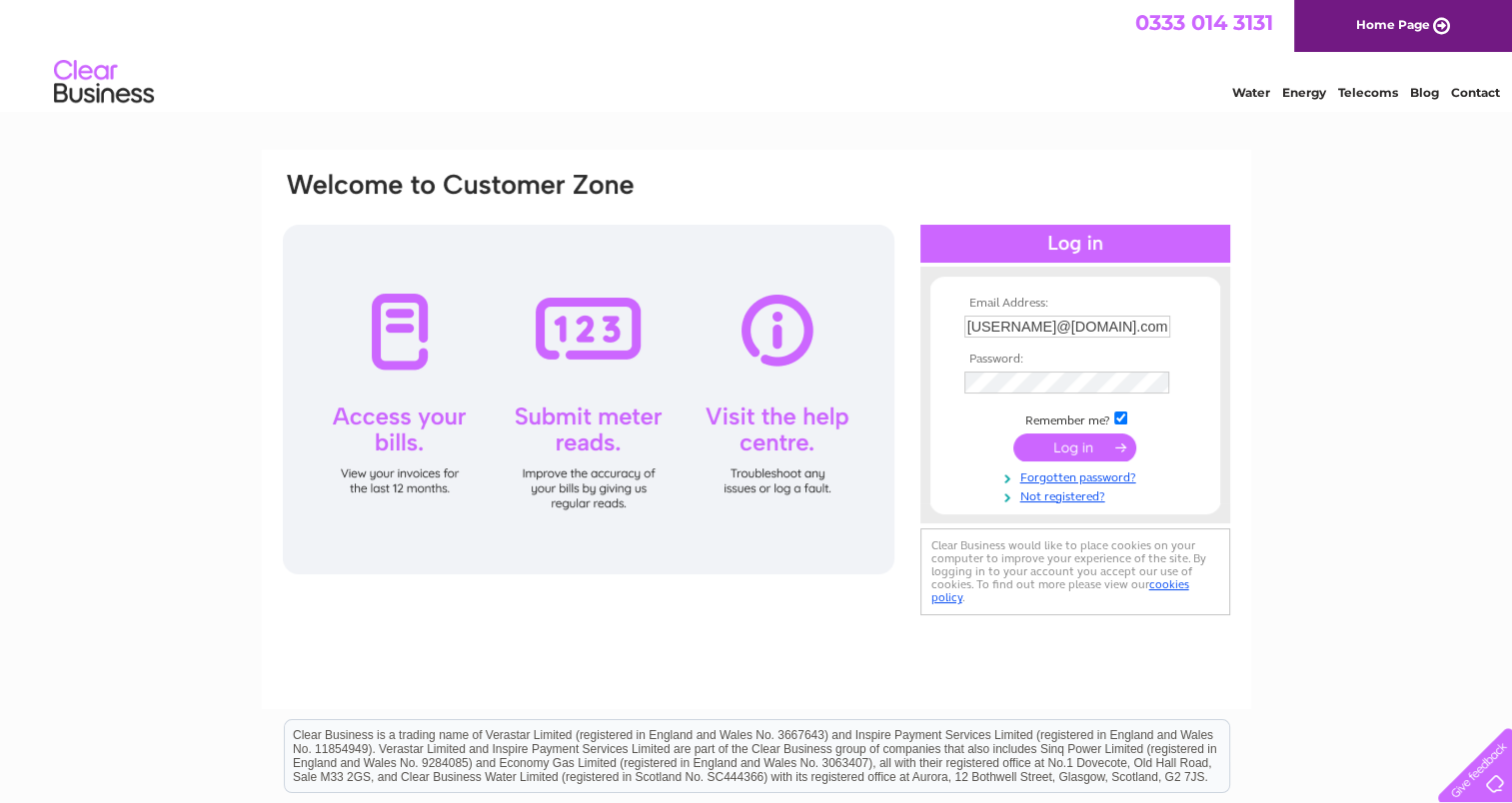 click at bounding box center (1074, 447) 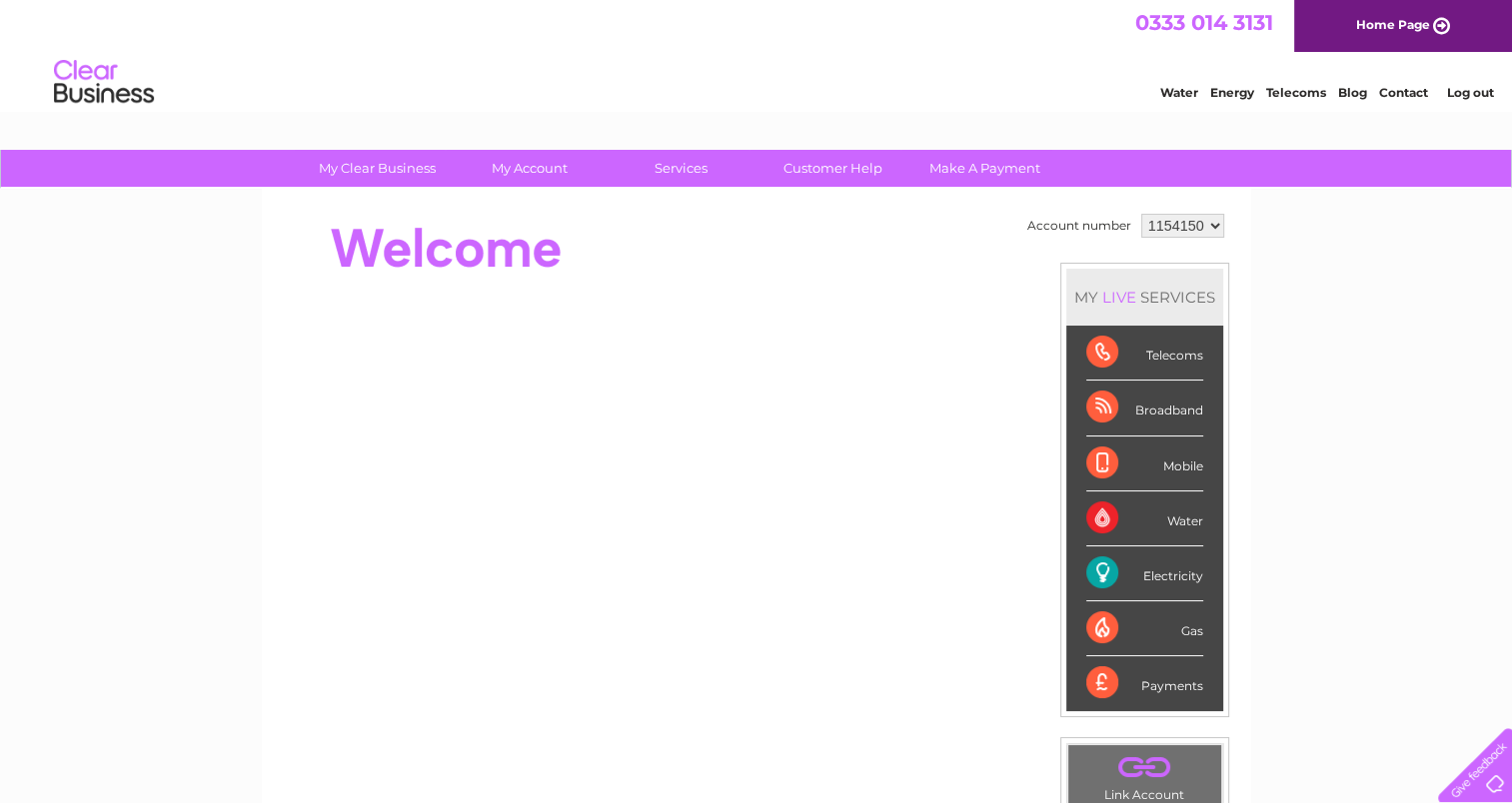 scroll, scrollTop: 0, scrollLeft: 0, axis: both 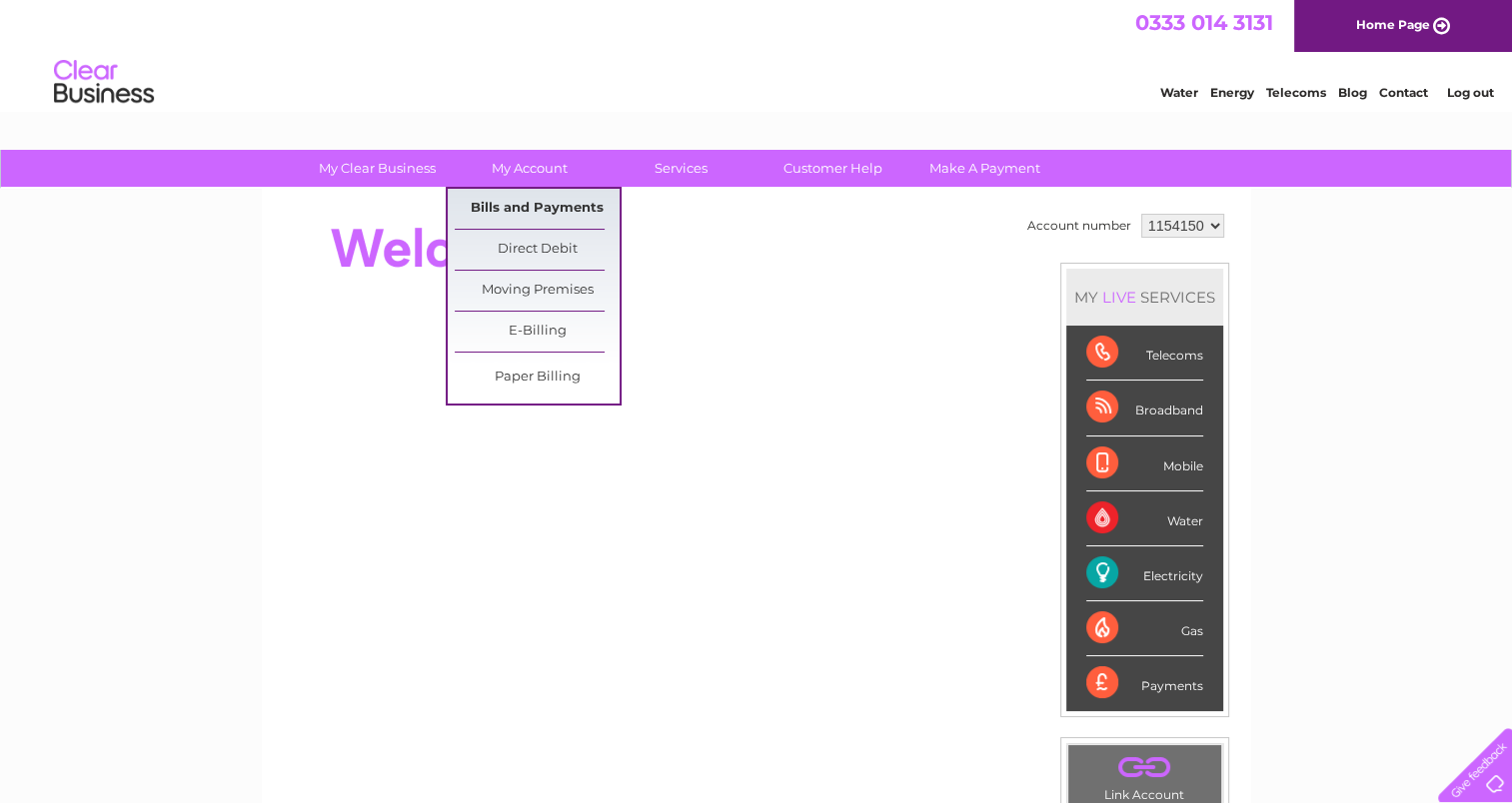click on "Bills and Payments" at bounding box center (537, 209) 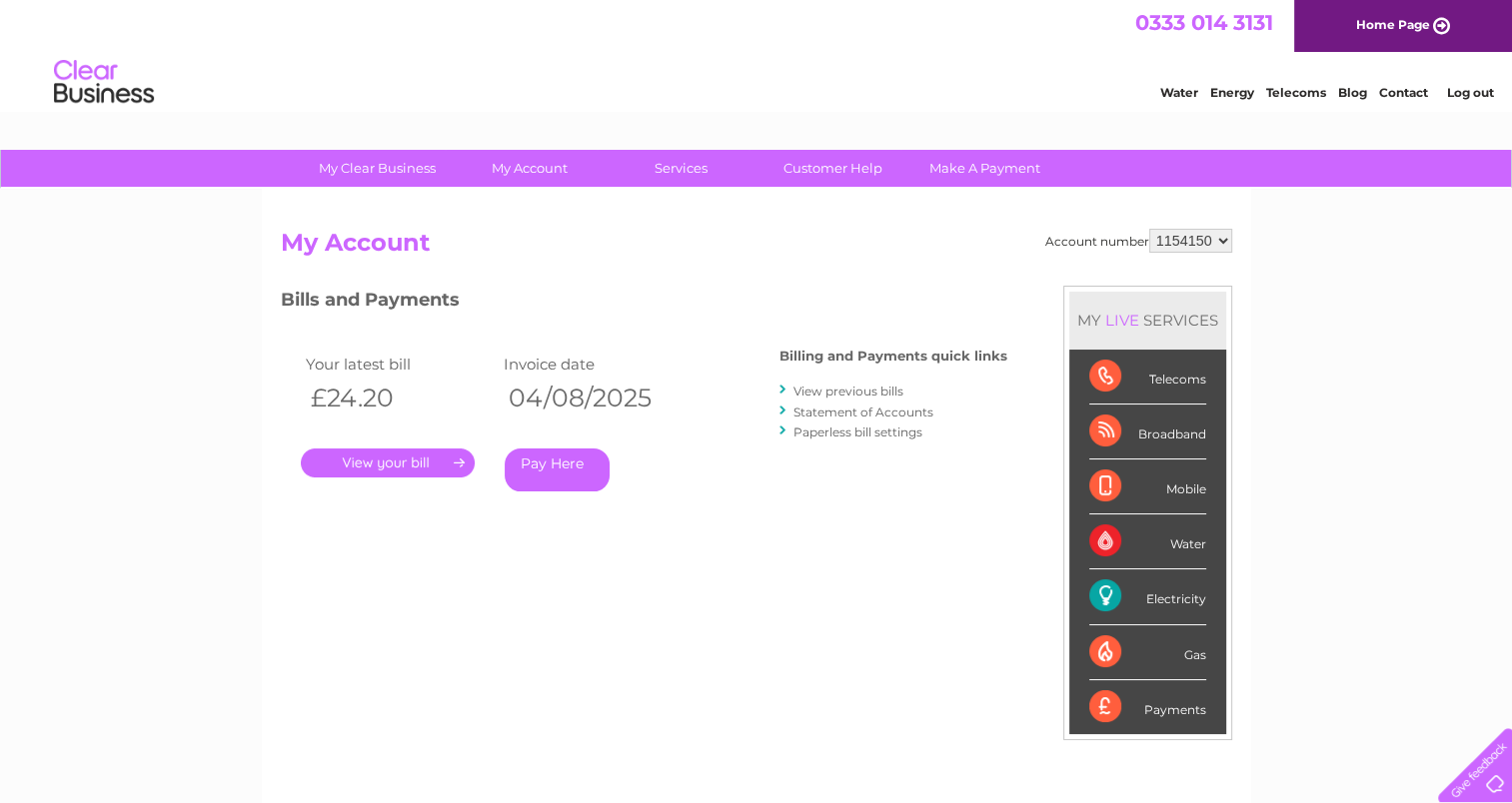 scroll, scrollTop: 0, scrollLeft: 0, axis: both 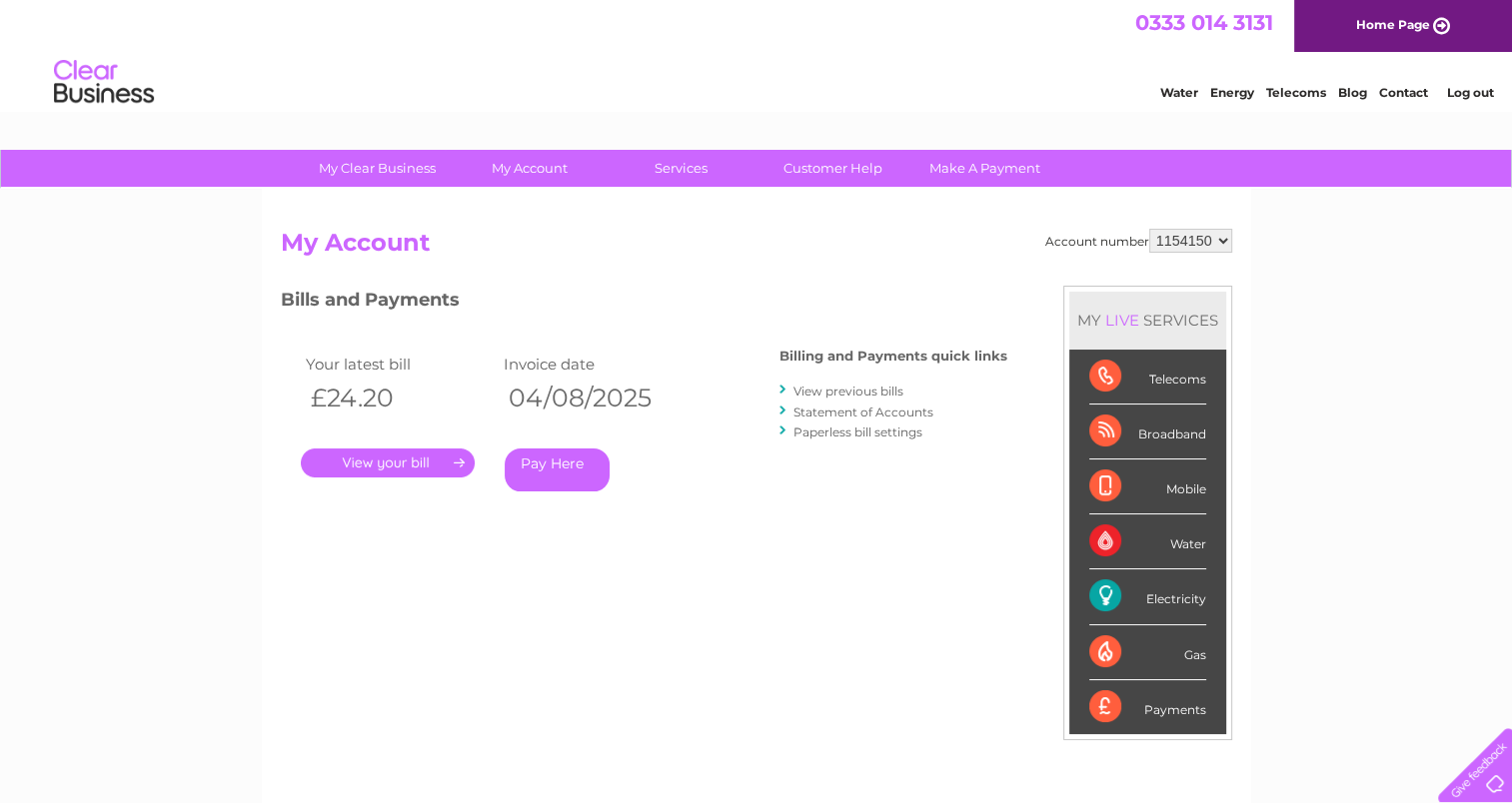 click on "." at bounding box center (388, 462) 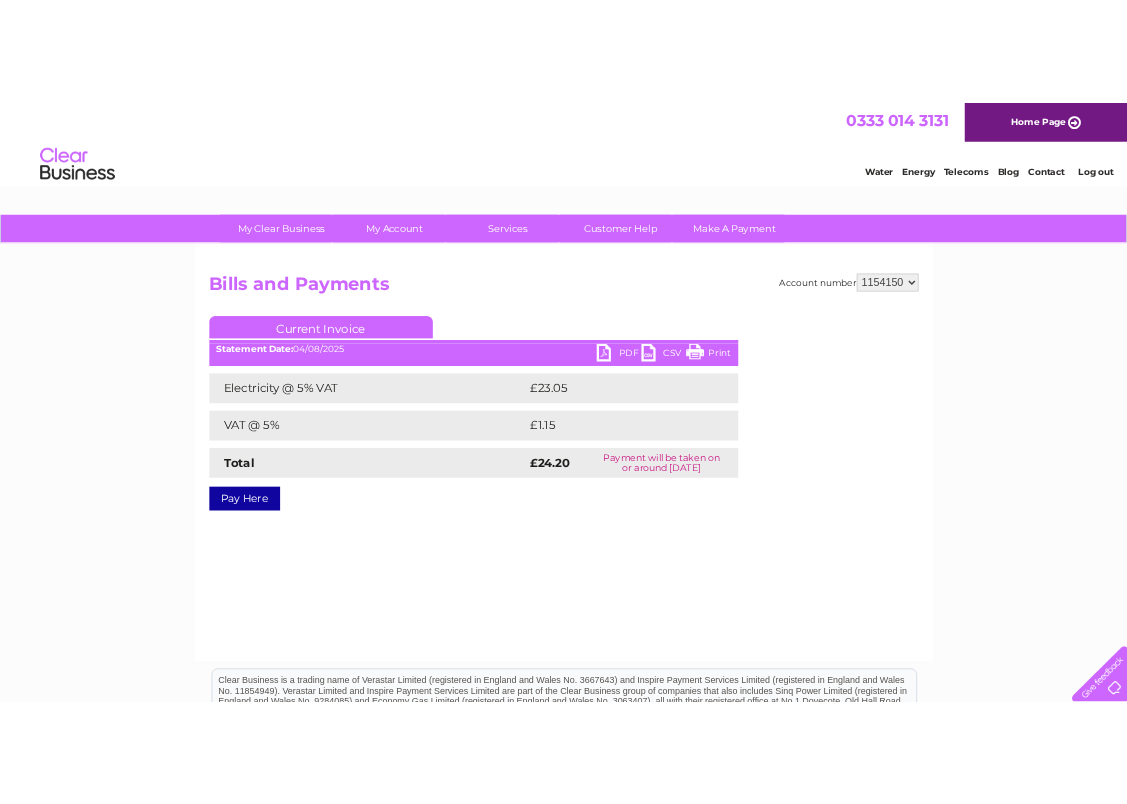 scroll, scrollTop: 0, scrollLeft: 0, axis: both 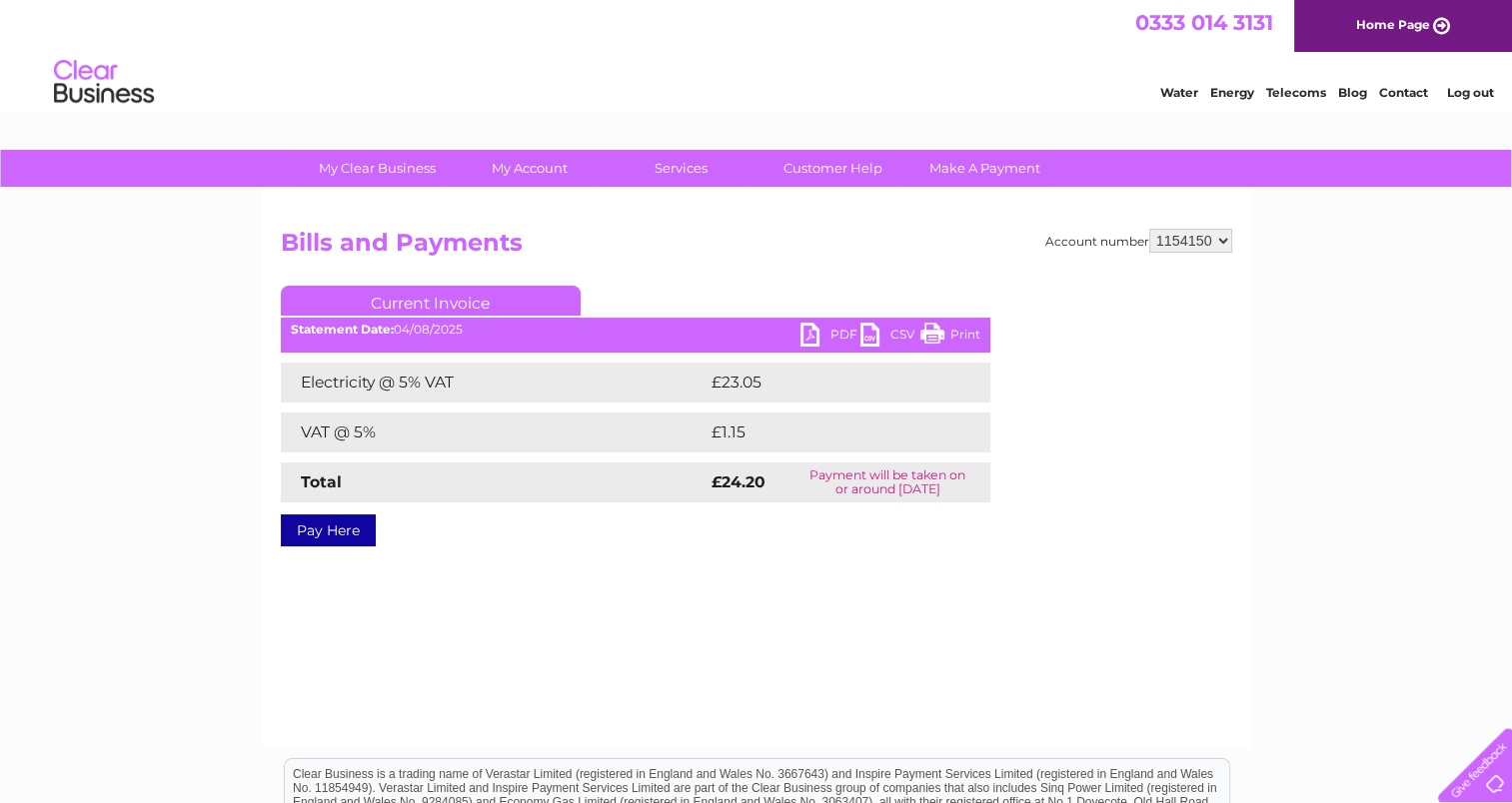click on "PDF" at bounding box center (830, 337) 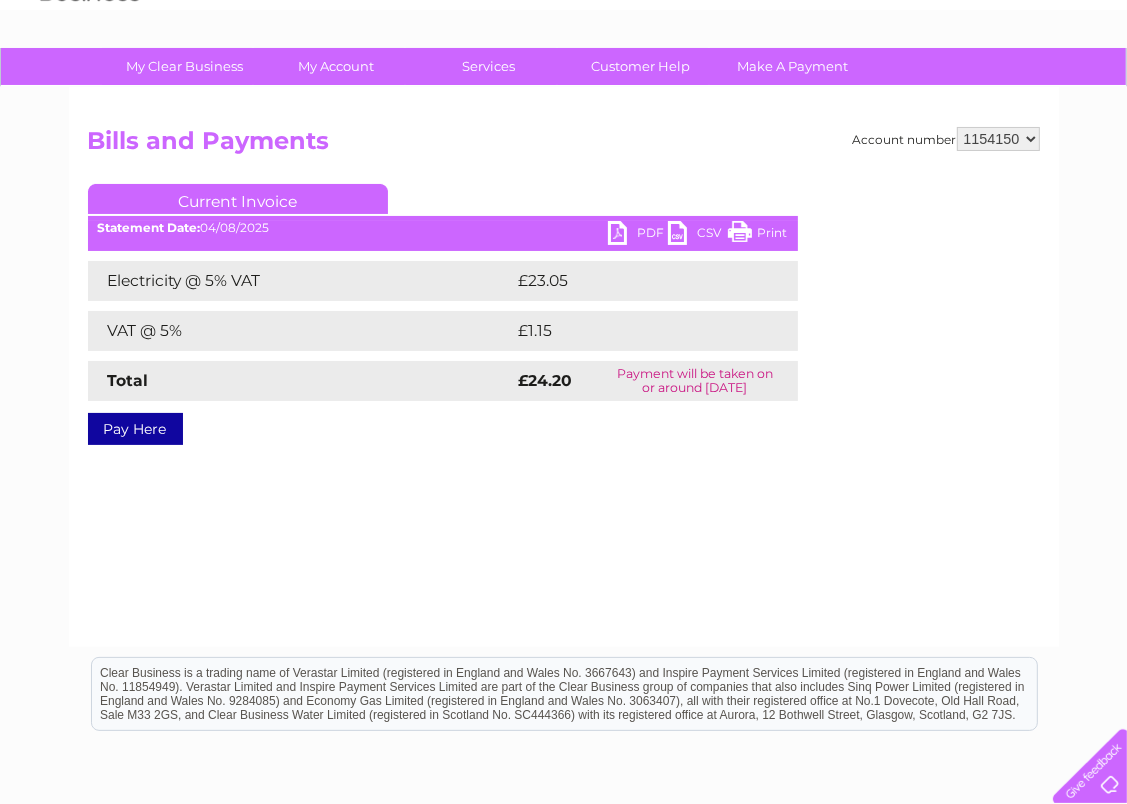scroll, scrollTop: 0, scrollLeft: 0, axis: both 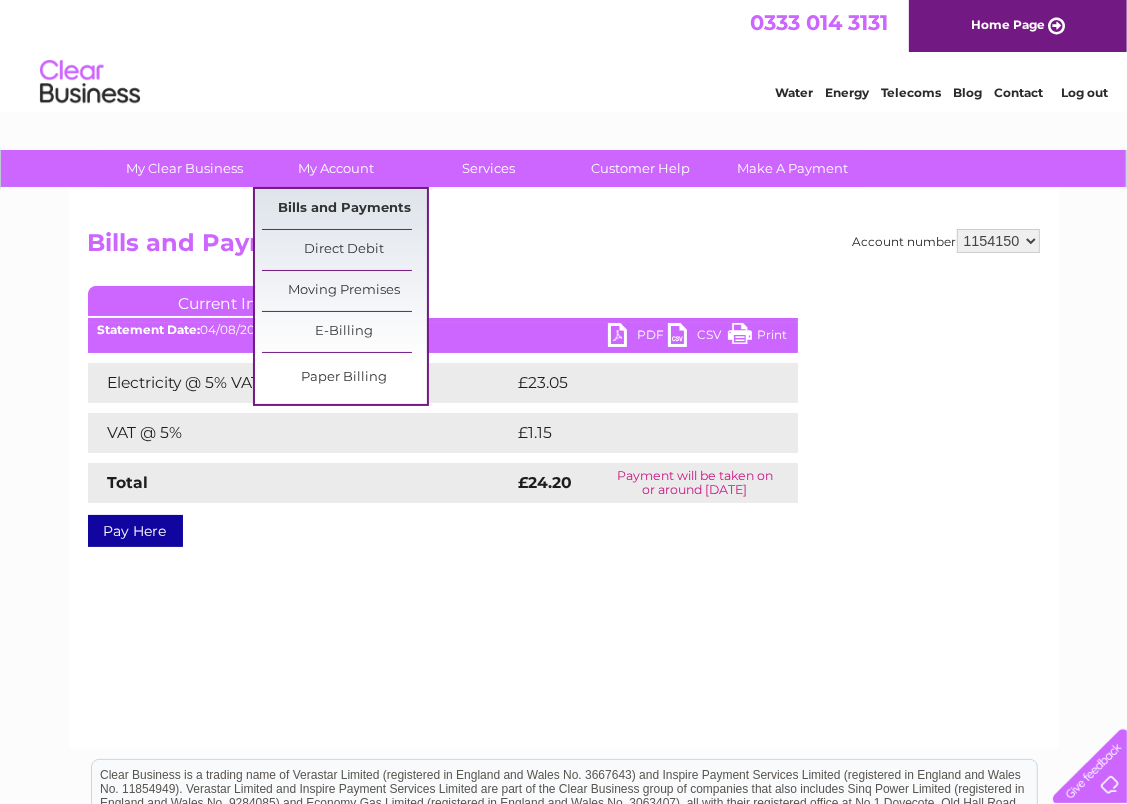 click on "Bills and Payments" at bounding box center (344, 209) 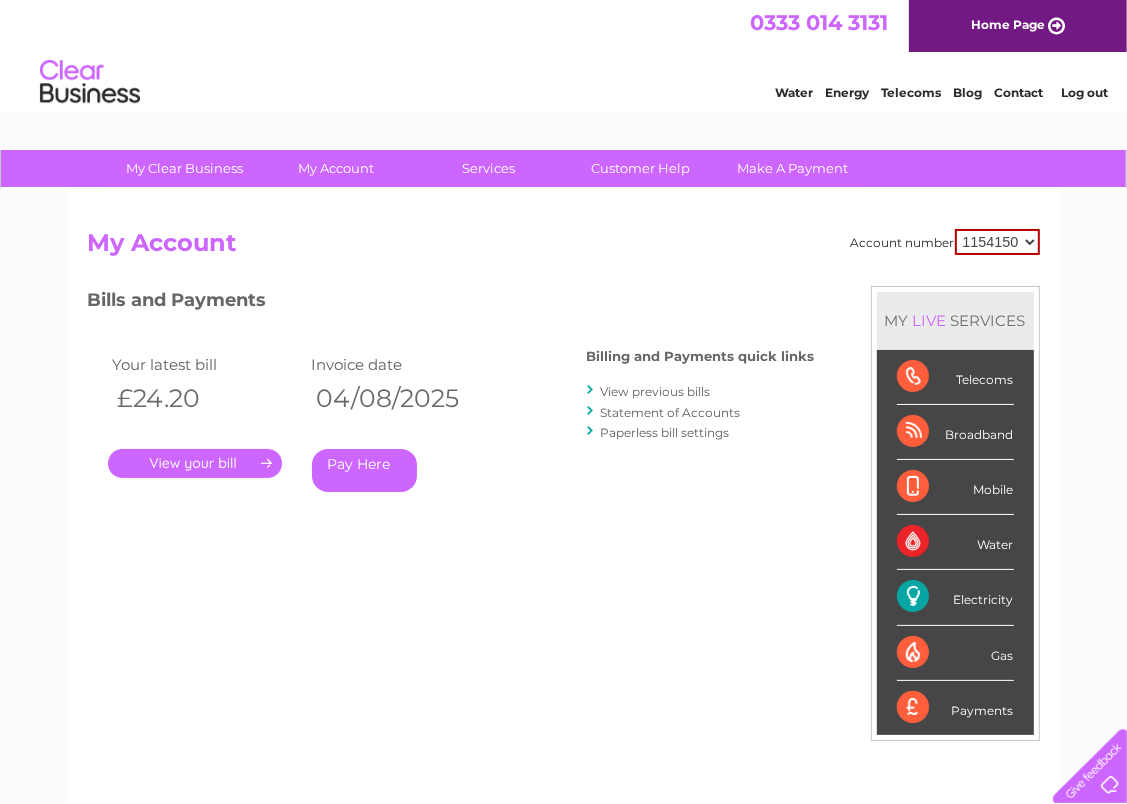 scroll, scrollTop: 0, scrollLeft: 0, axis: both 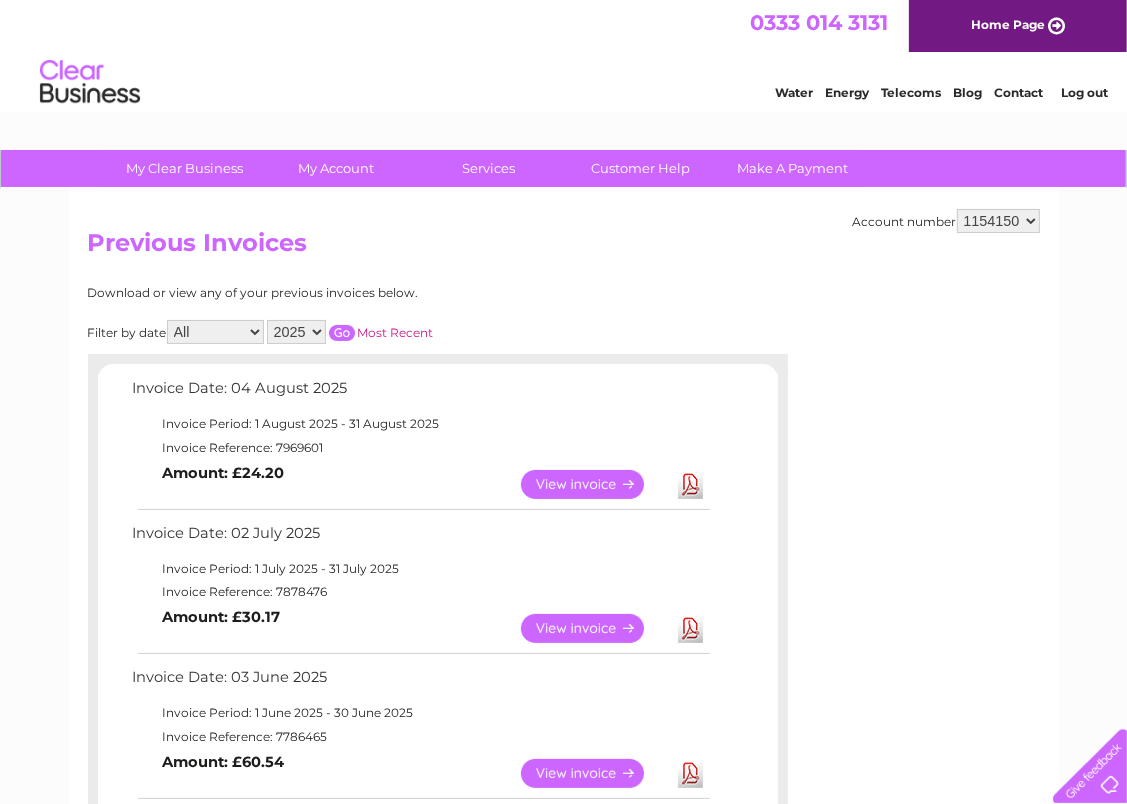 click on "View" at bounding box center (594, 628) 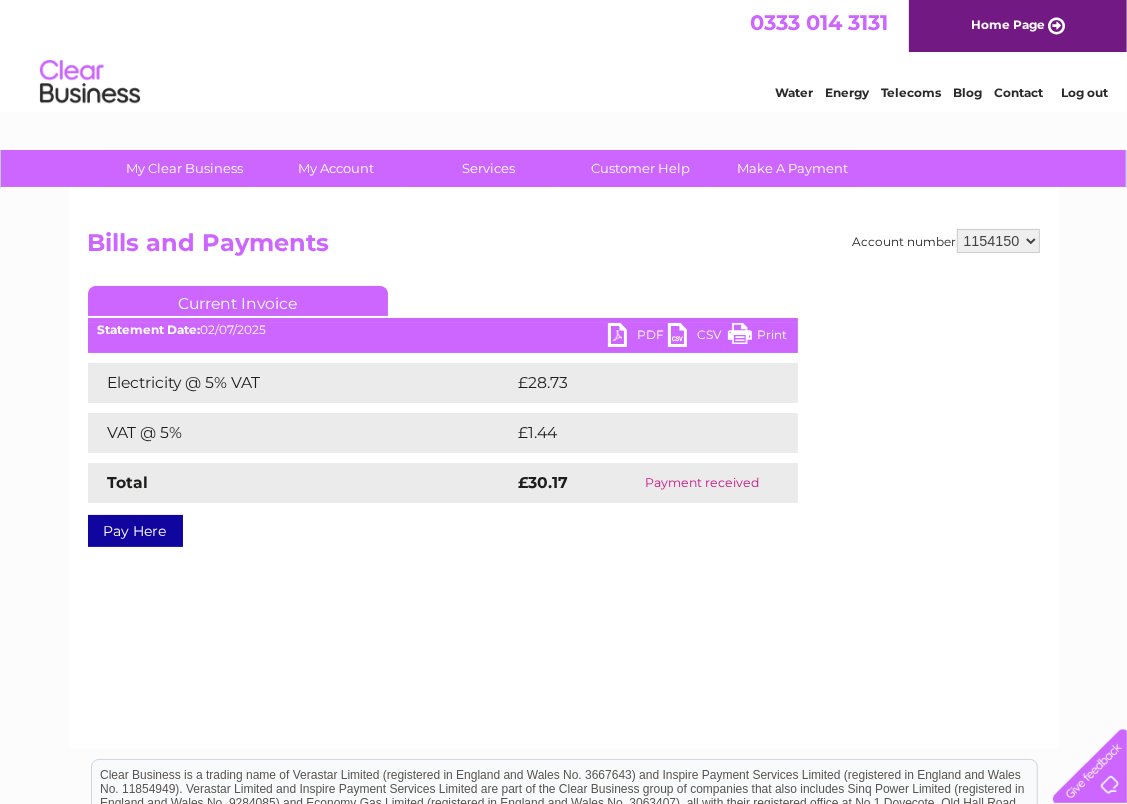 scroll, scrollTop: 0, scrollLeft: 0, axis: both 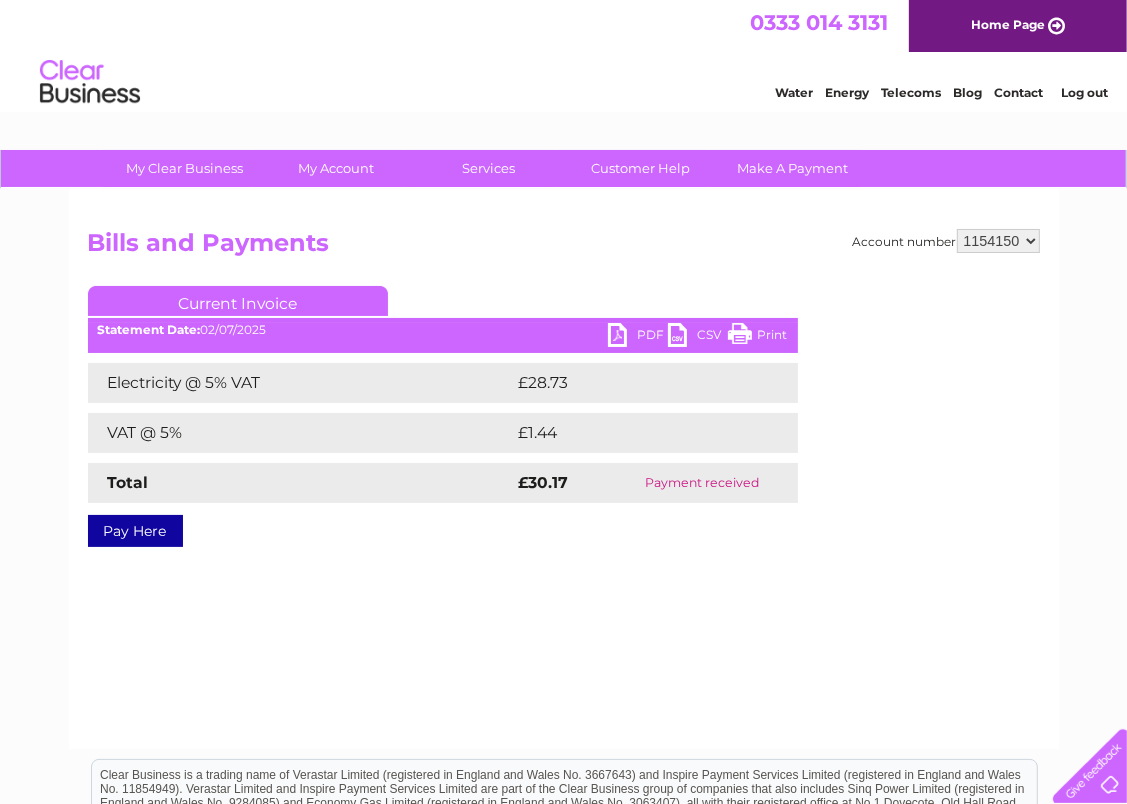 click on "PDF" at bounding box center (638, 337) 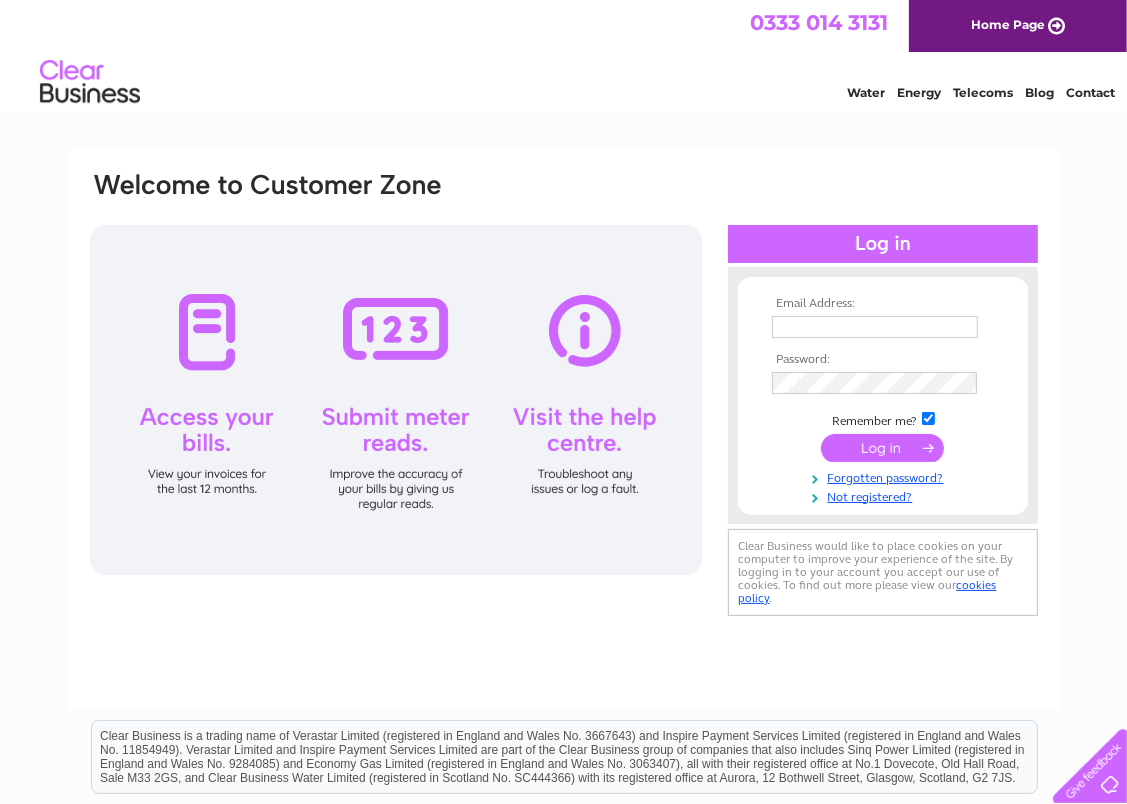 scroll, scrollTop: 0, scrollLeft: 0, axis: both 